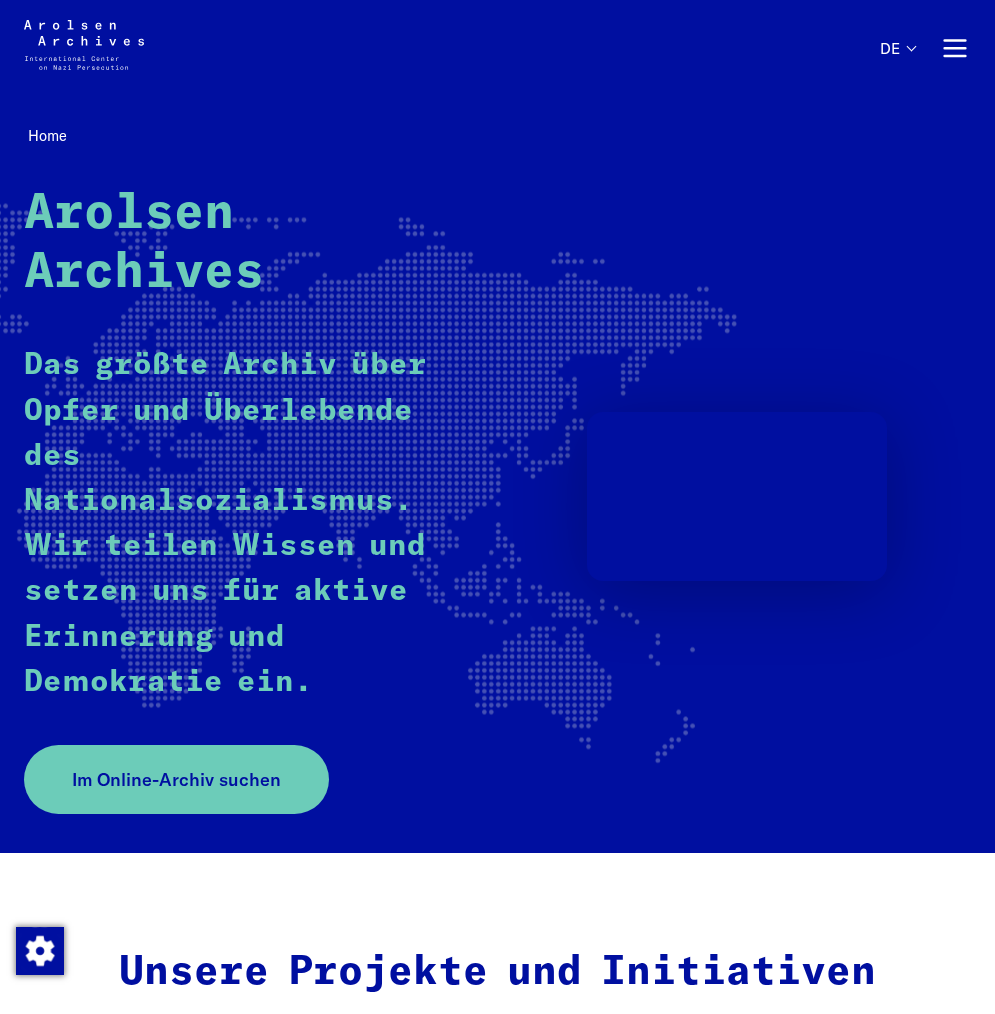 scroll, scrollTop: 0, scrollLeft: 0, axis: both 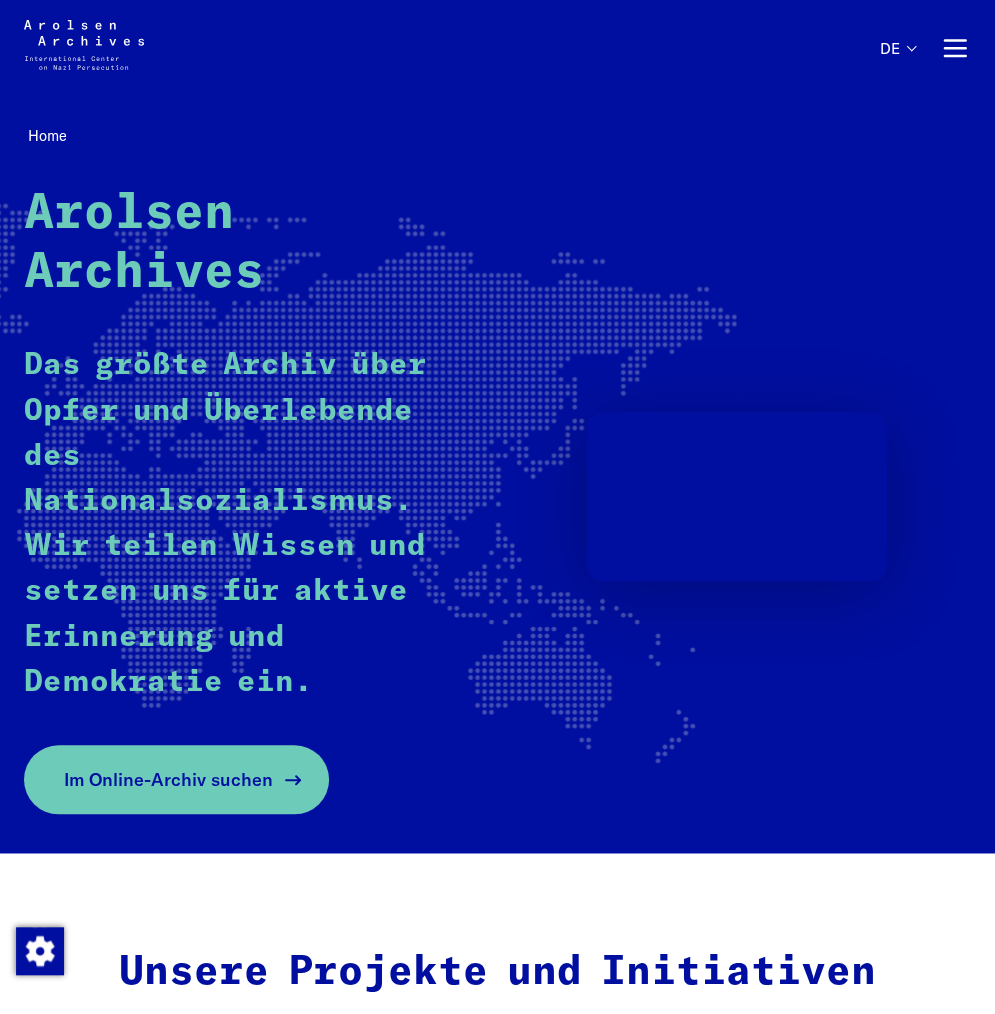 click on "Im Online-Archiv suchen" at bounding box center [176, 779] 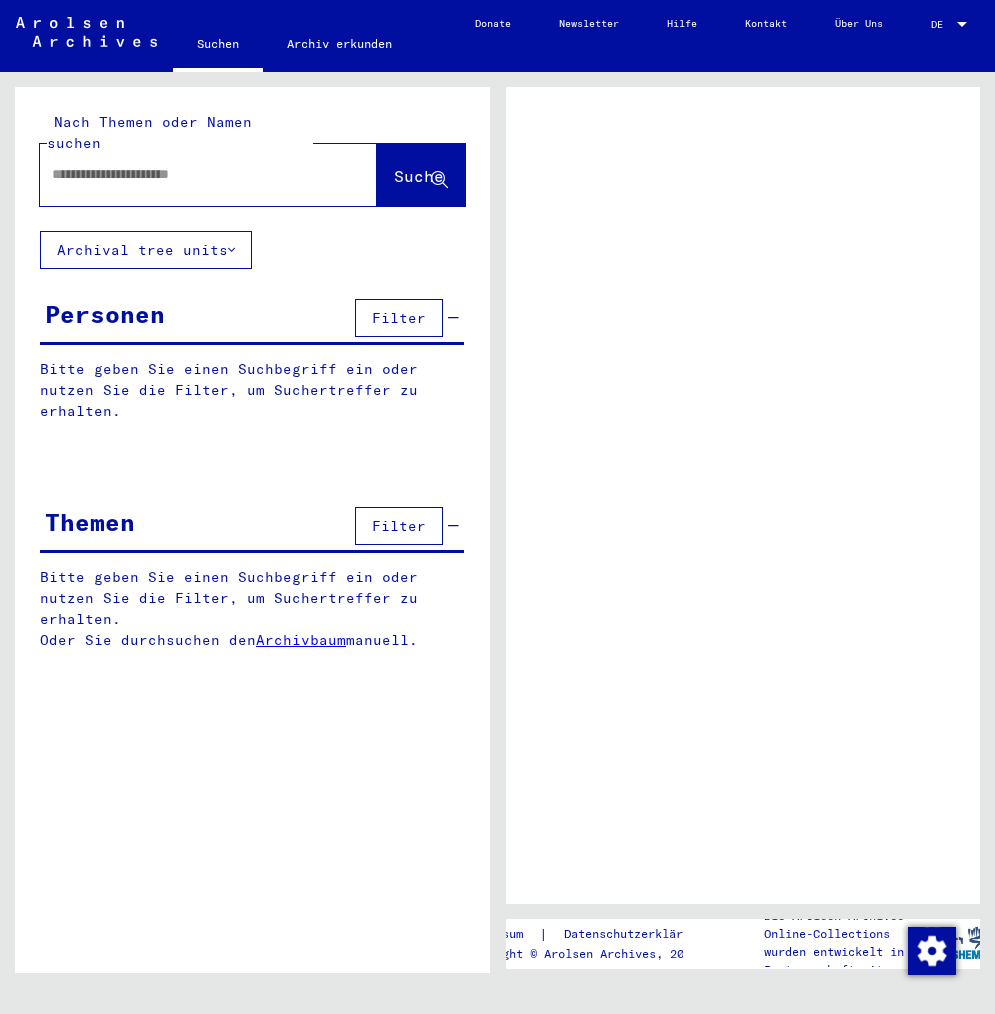 scroll, scrollTop: 0, scrollLeft: 0, axis: both 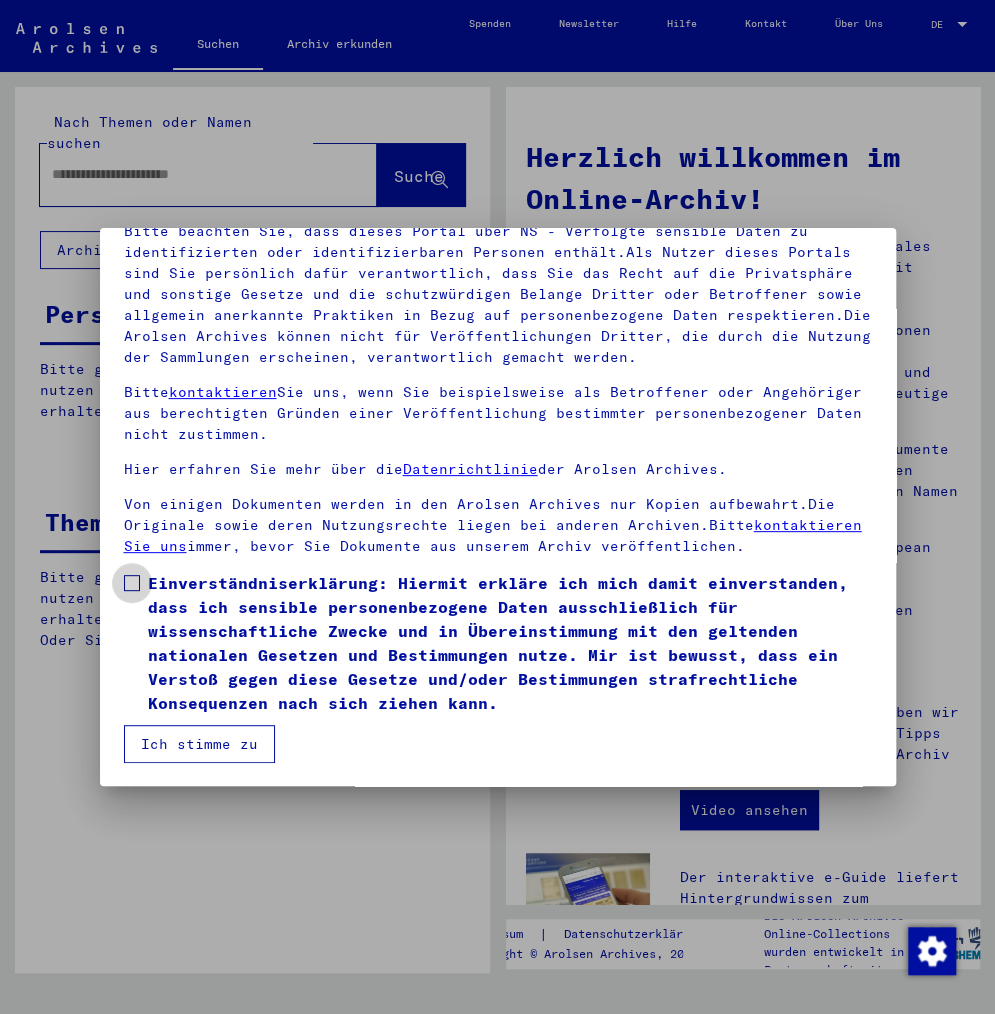 click at bounding box center [132, 583] 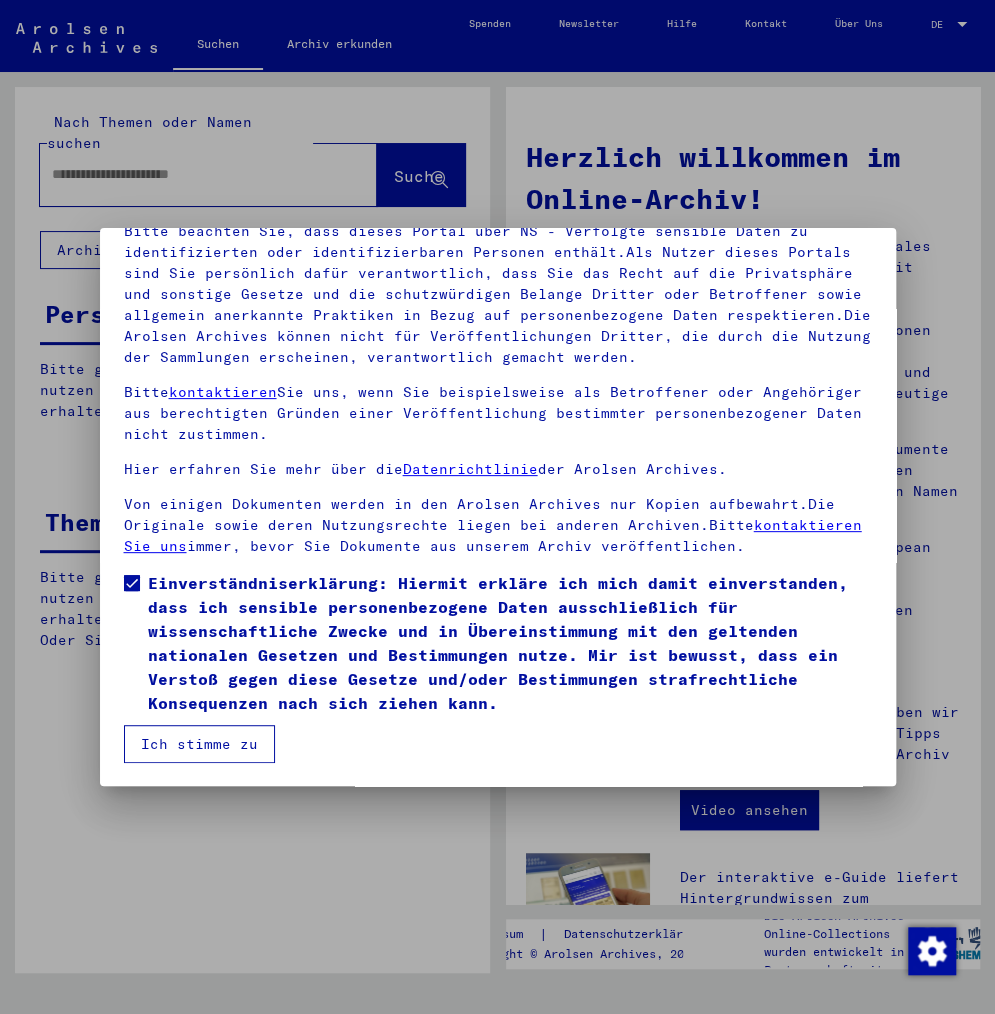 click on "Ich stimme zu" at bounding box center [199, 744] 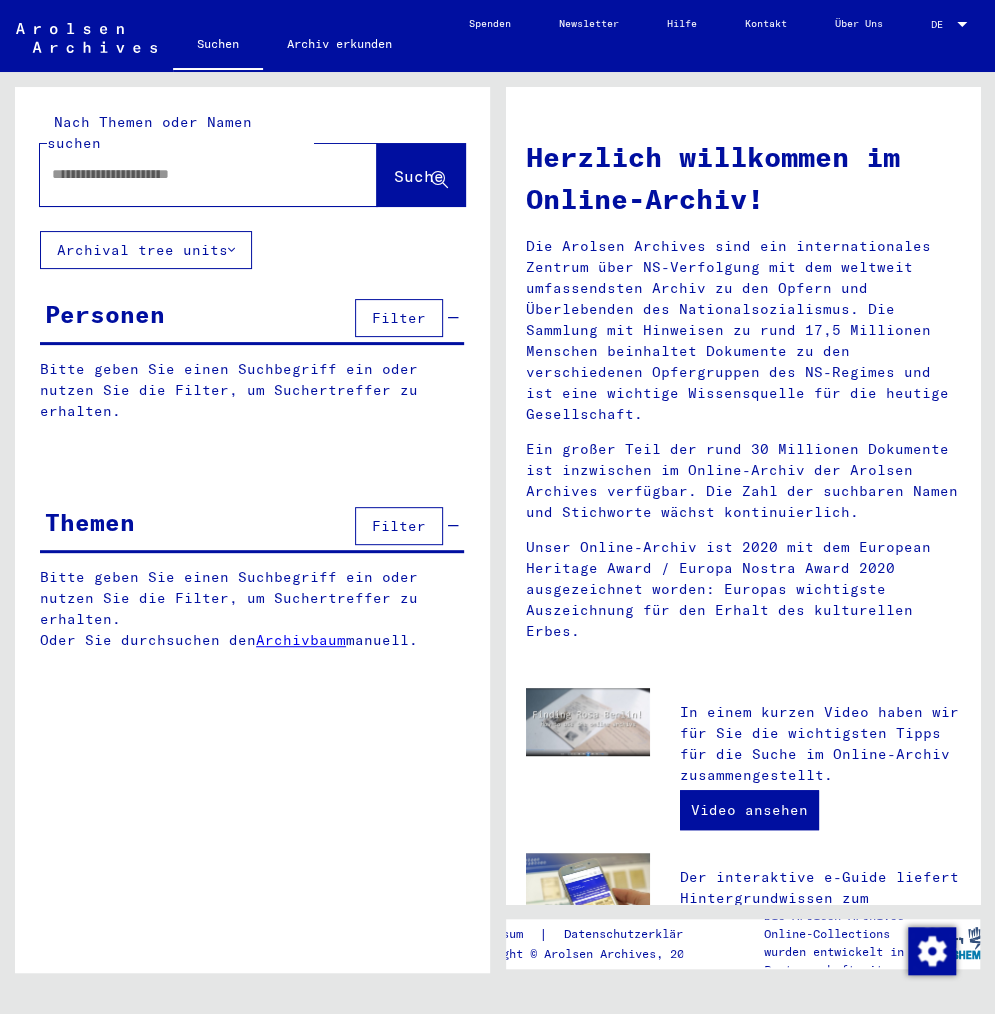 click at bounding box center (184, 174) 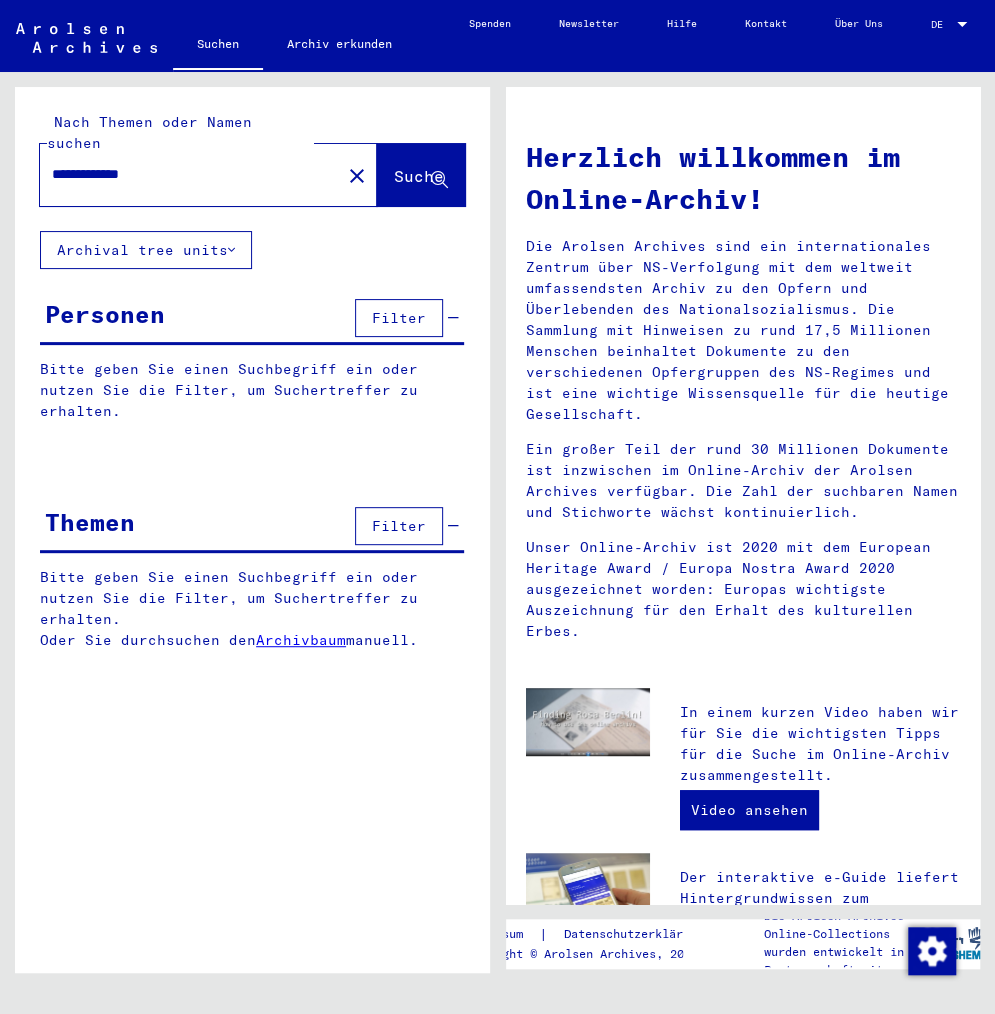 type on "**********" 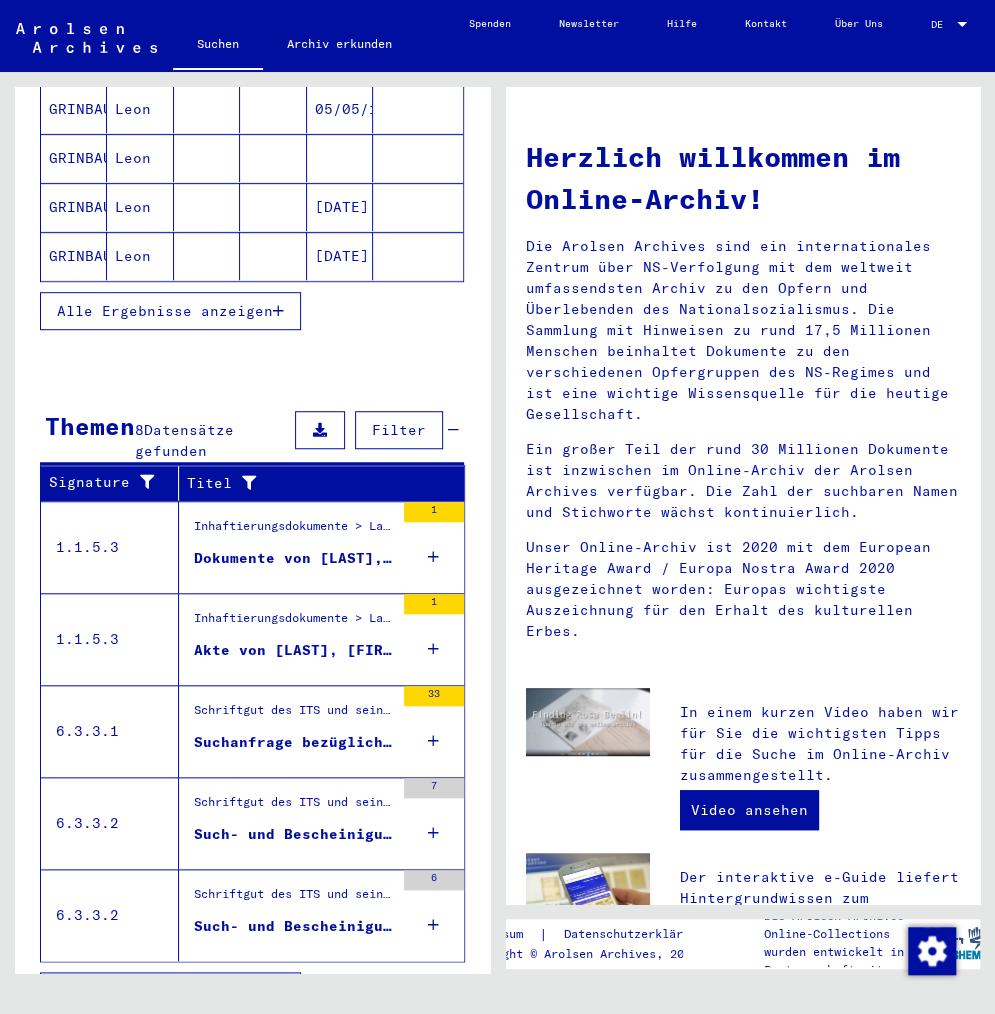 scroll, scrollTop: 391, scrollLeft: 0, axis: vertical 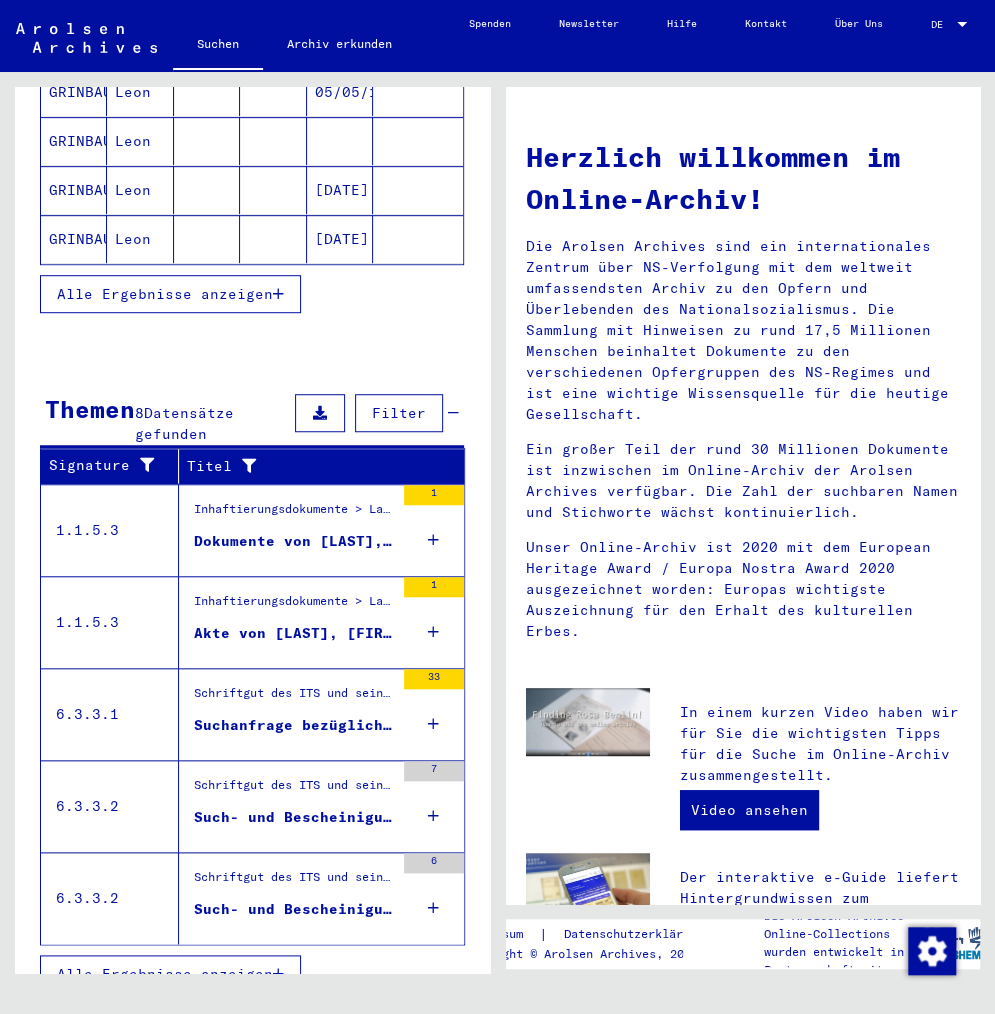 click on "Akte von [LAST], [FIRST]" at bounding box center [294, 633] 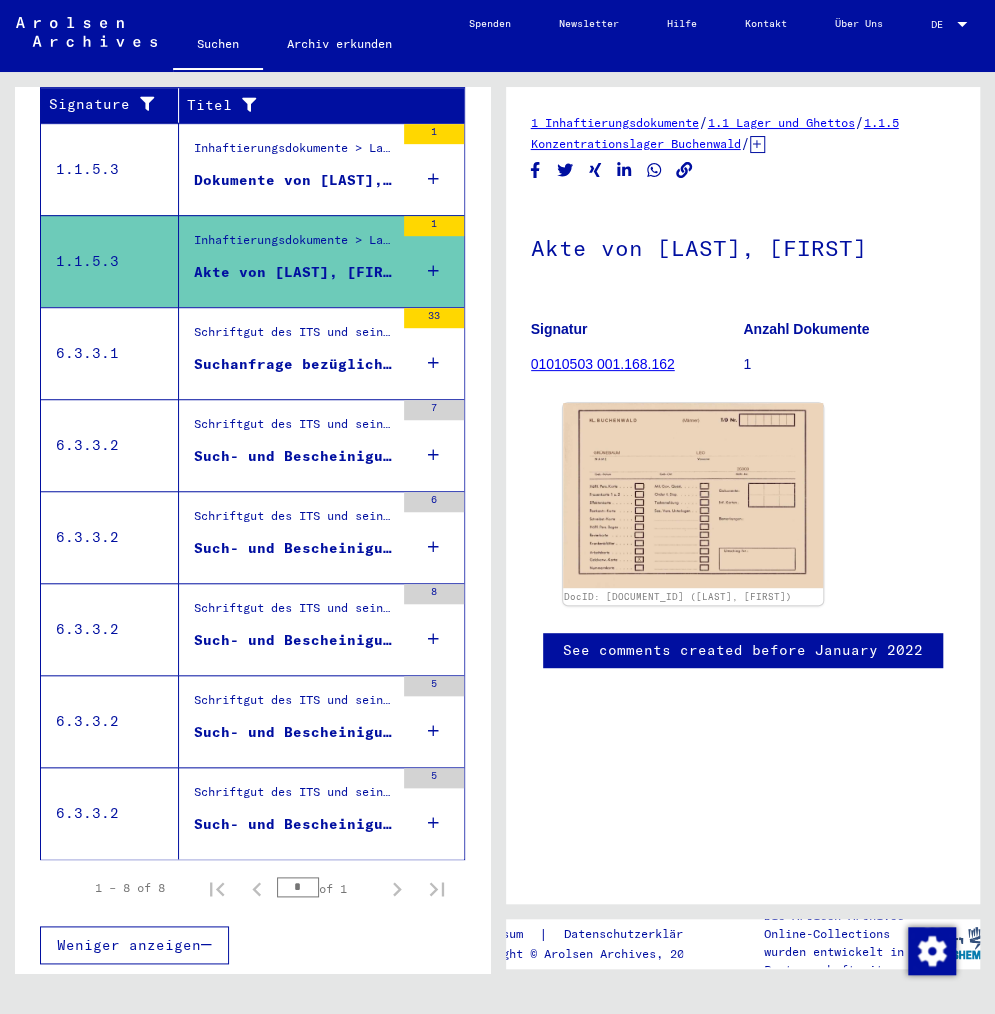 scroll, scrollTop: 364, scrollLeft: 0, axis: vertical 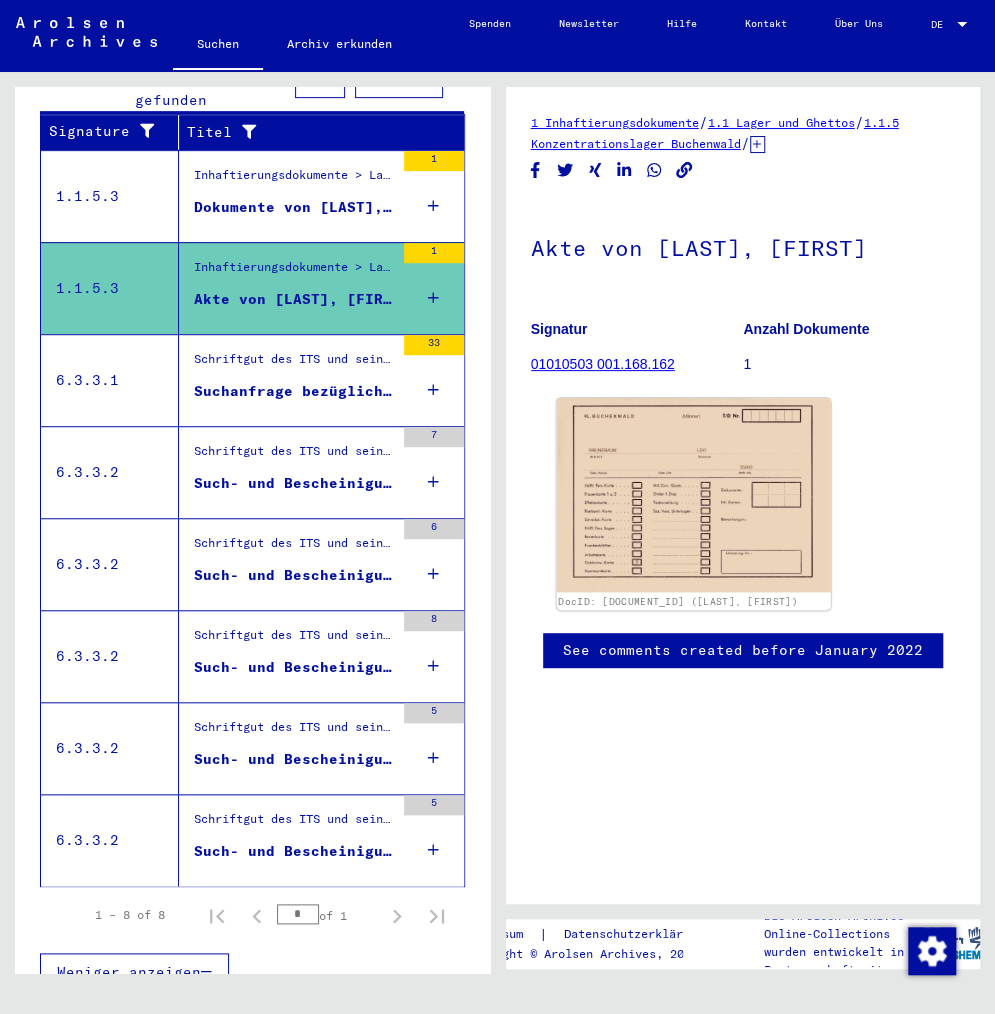 click 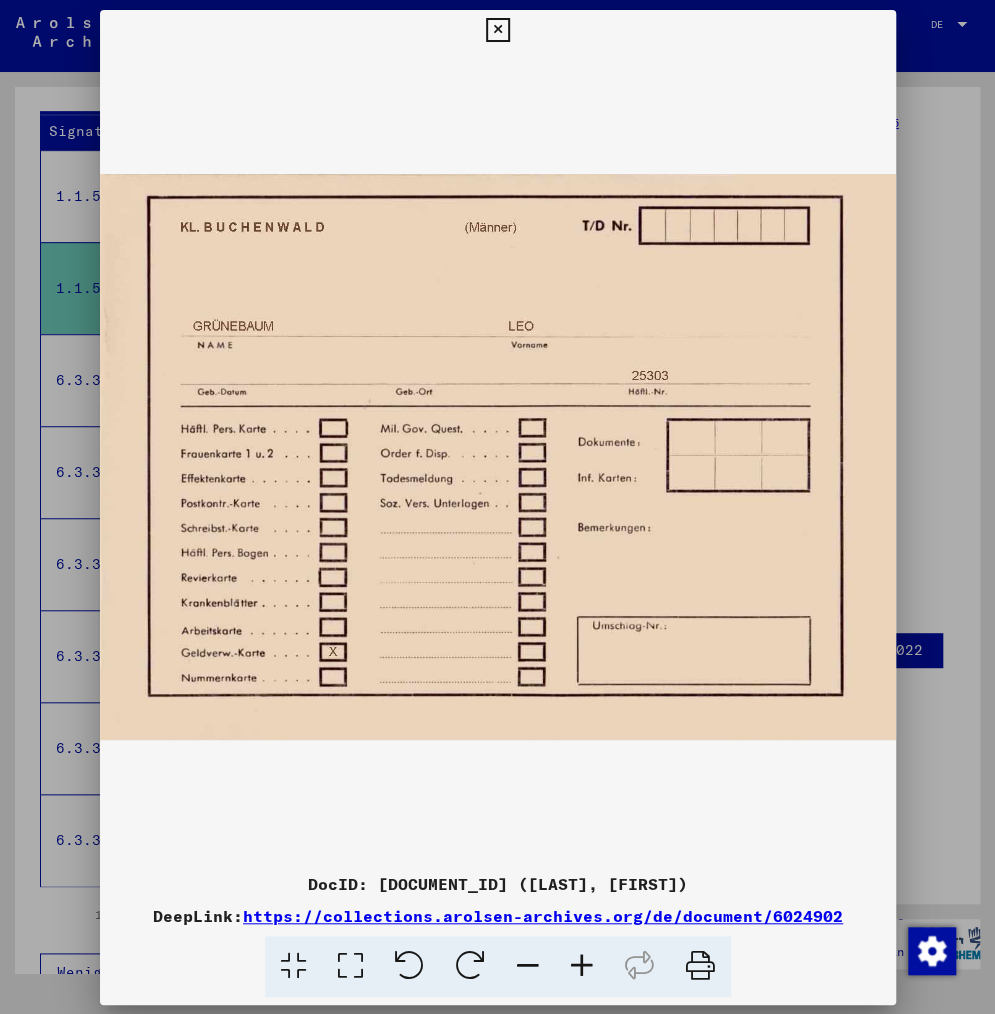 click at bounding box center (498, 457) 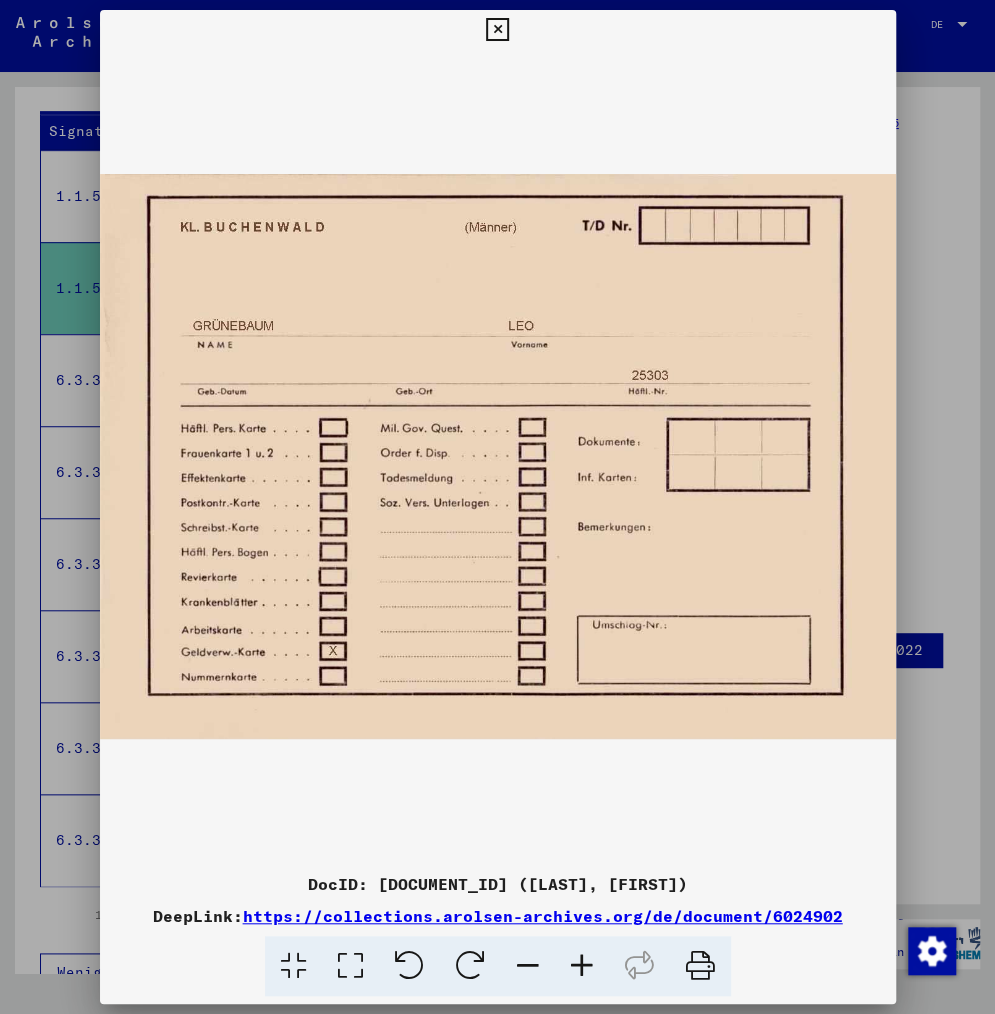 click at bounding box center (498, 457) 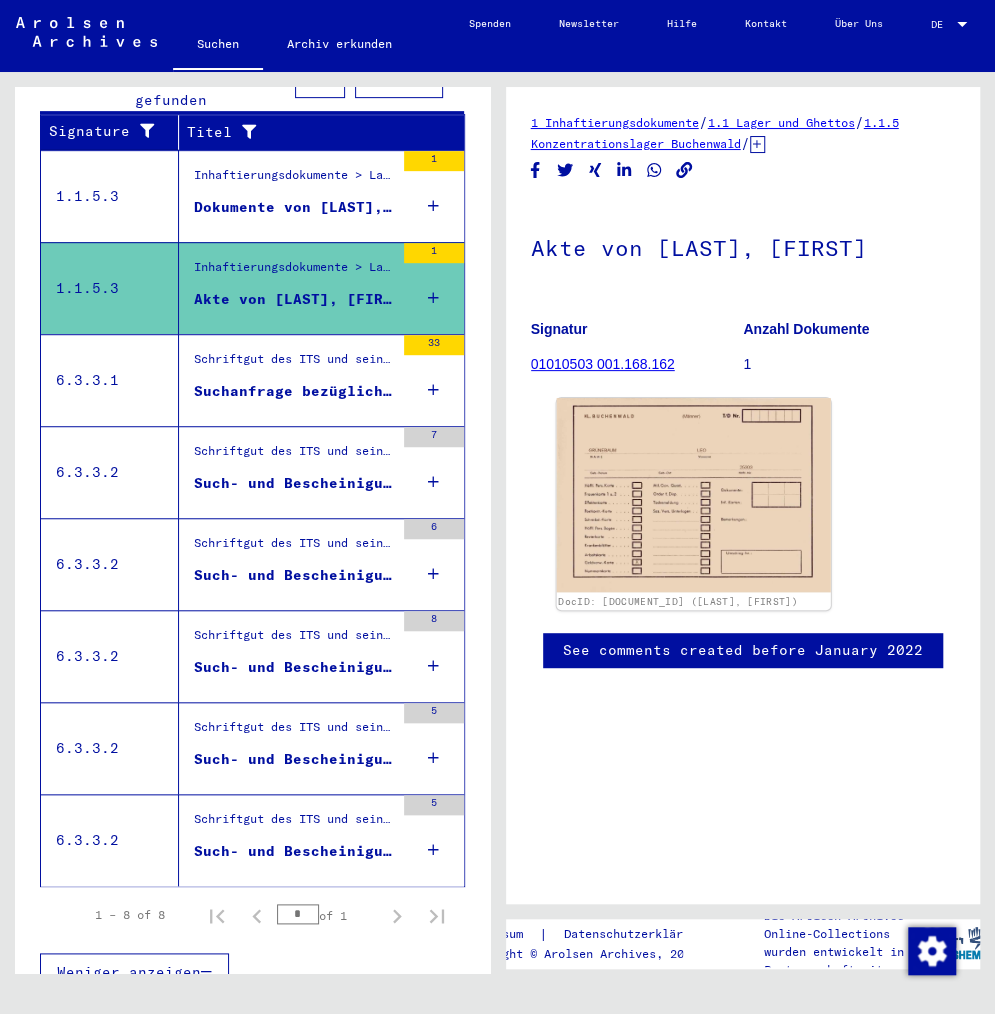 click 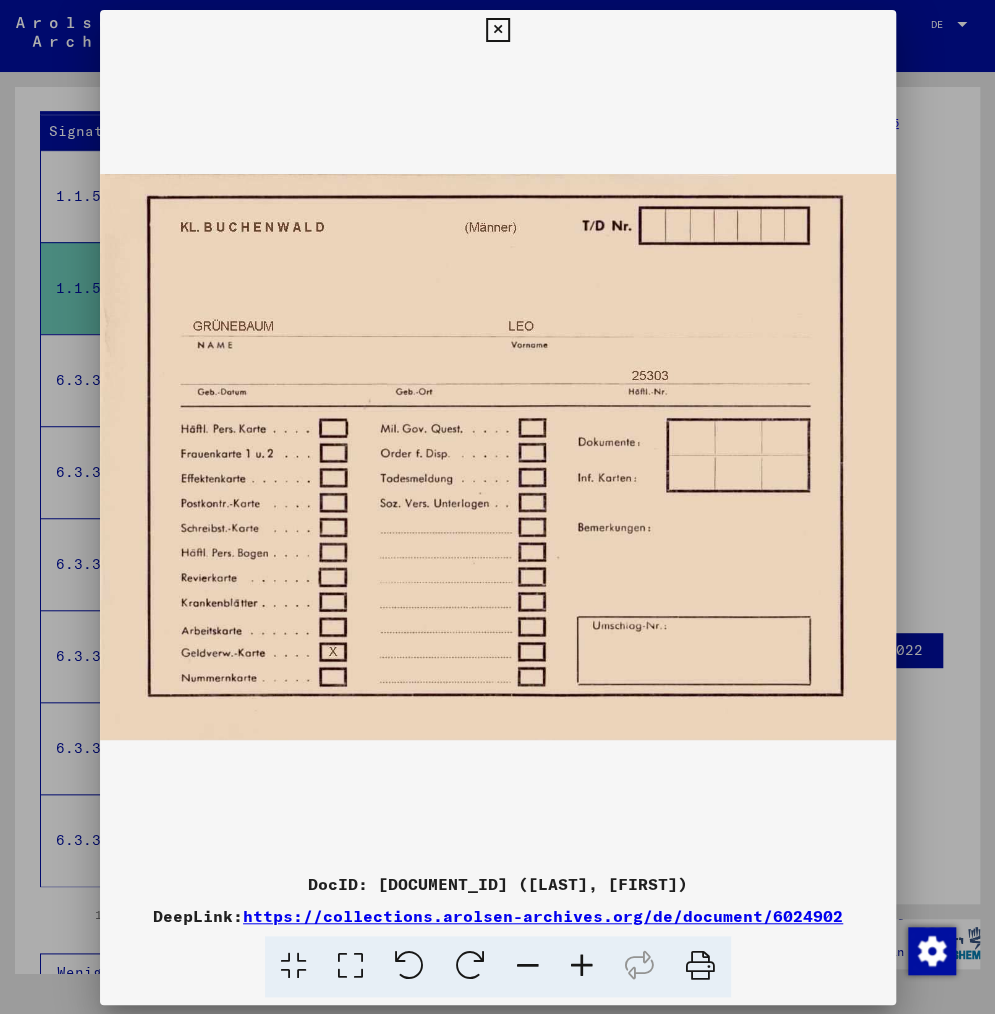 click at bounding box center (498, 457) 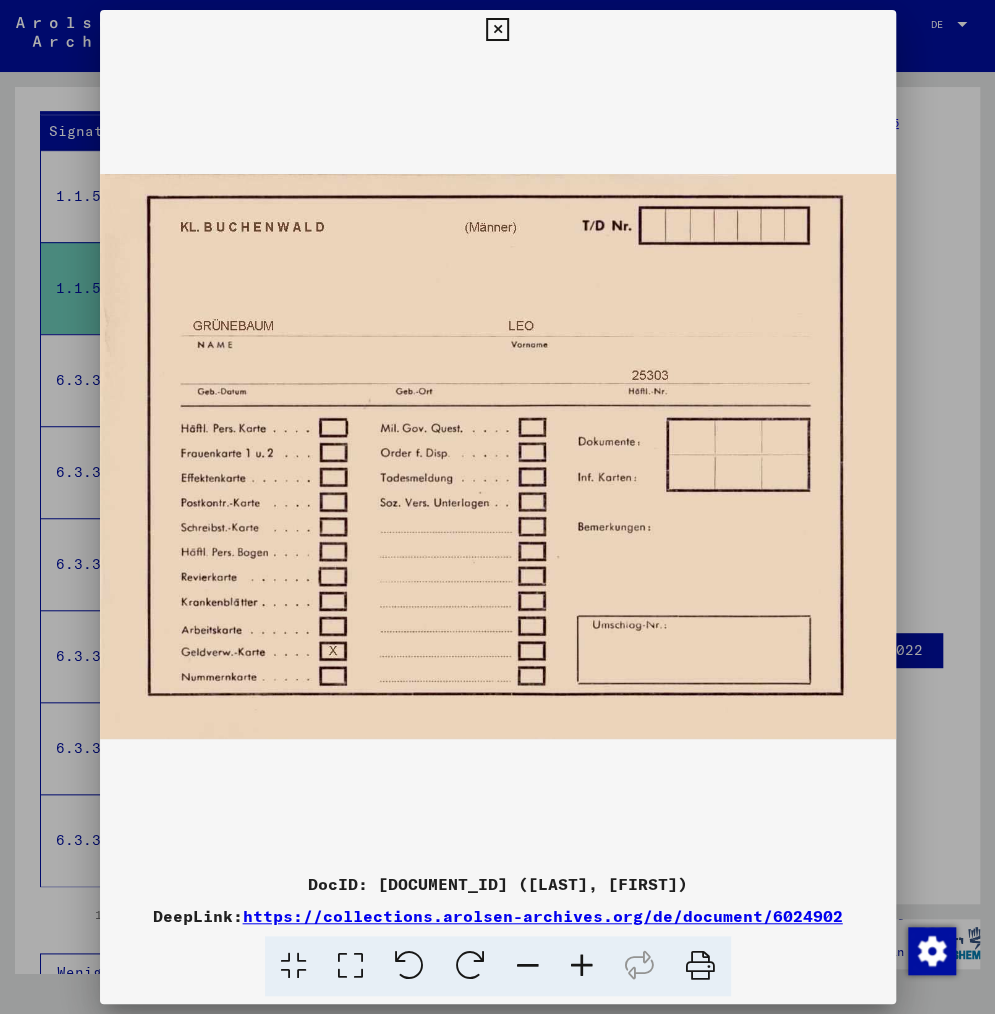 click at bounding box center (497, 30) 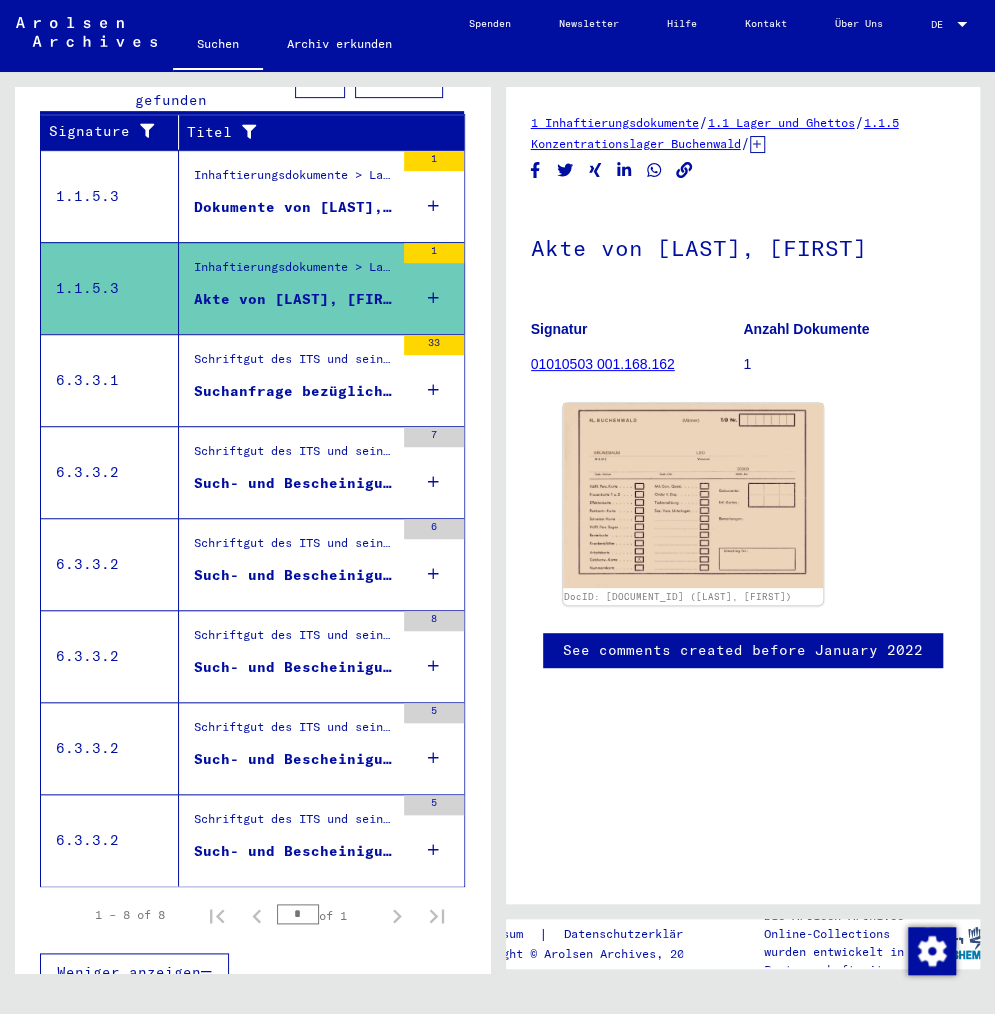 click on "Dokumente von [LAST], [FIRST]" at bounding box center (294, 207) 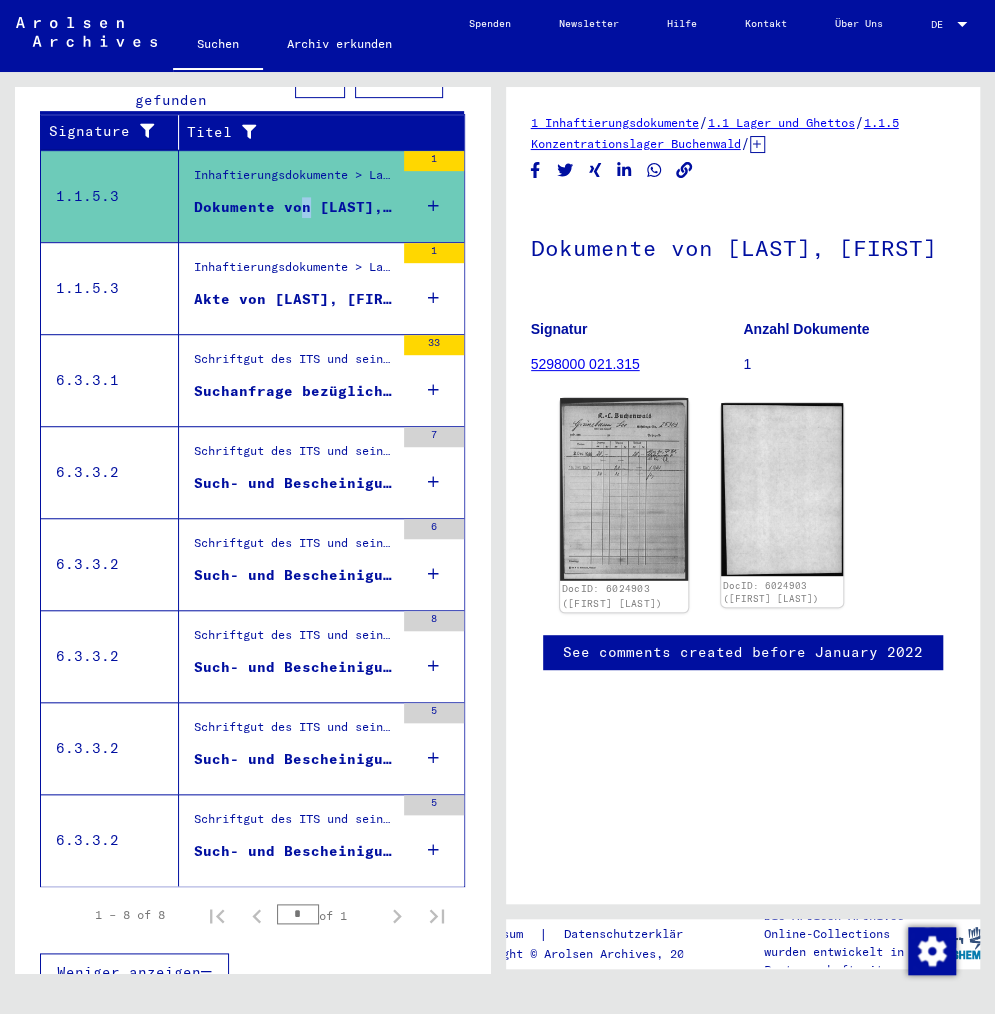 click 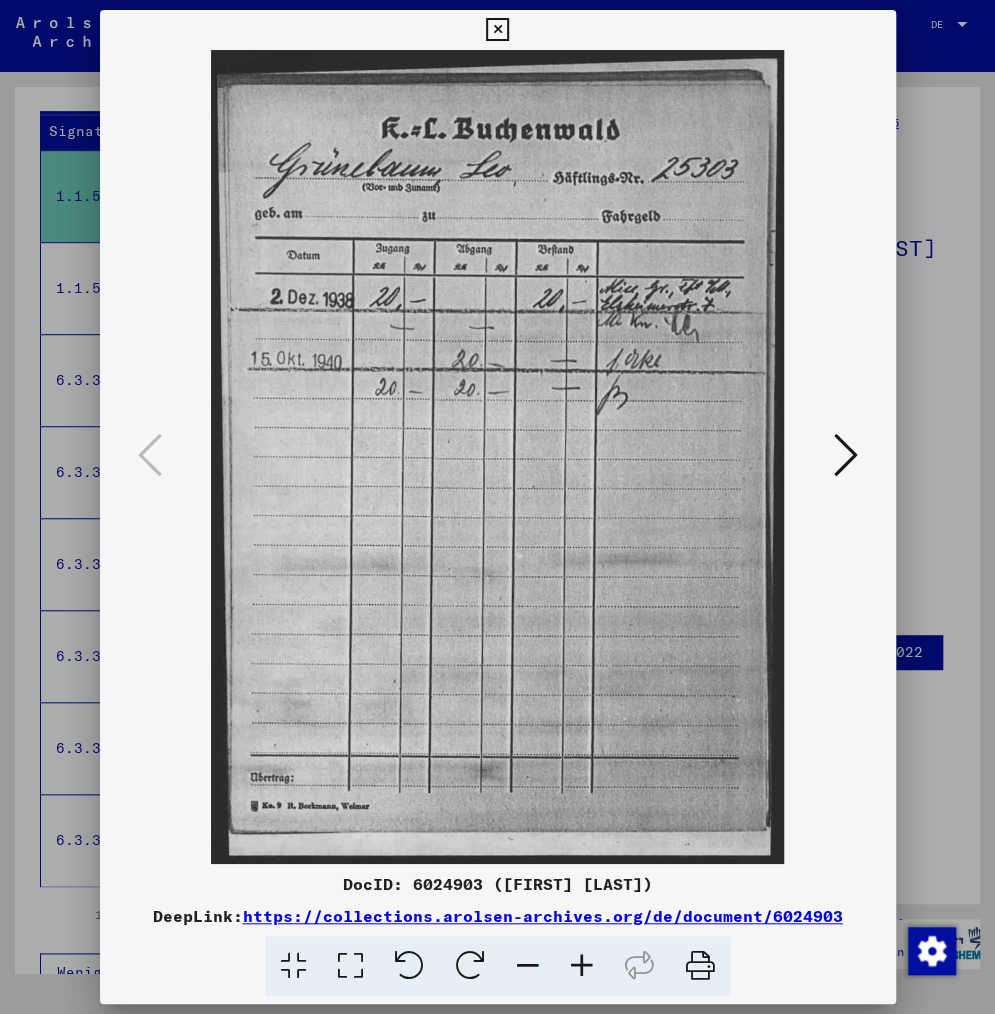 click at bounding box center [497, 30] 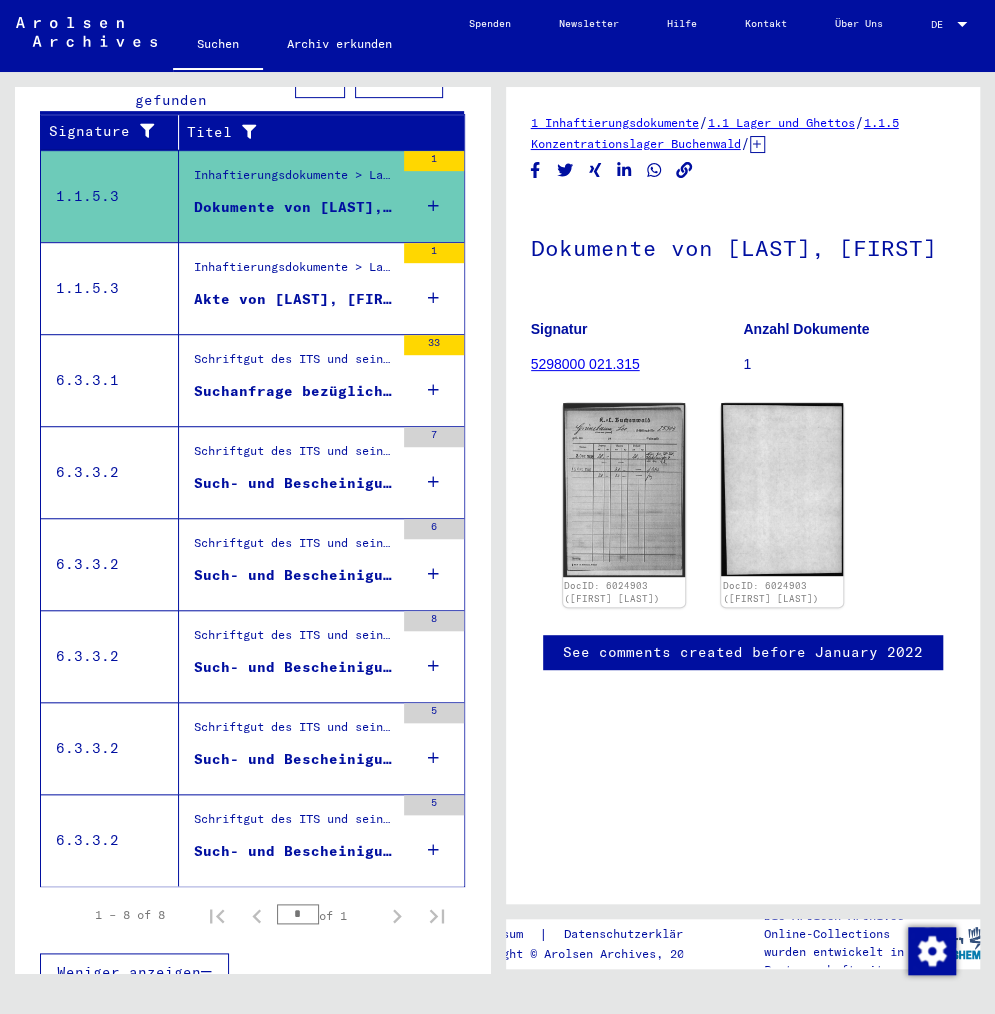 click on "Suchen" 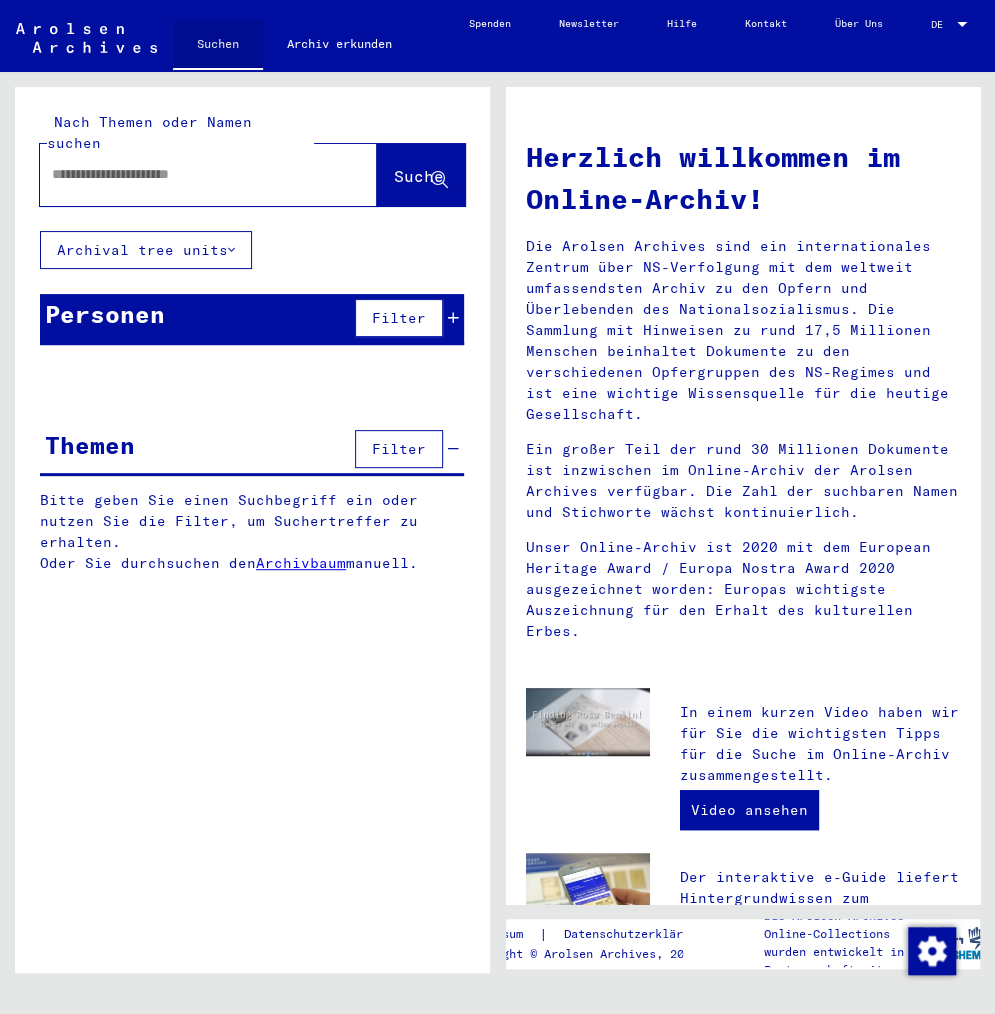 scroll, scrollTop: 0, scrollLeft: 0, axis: both 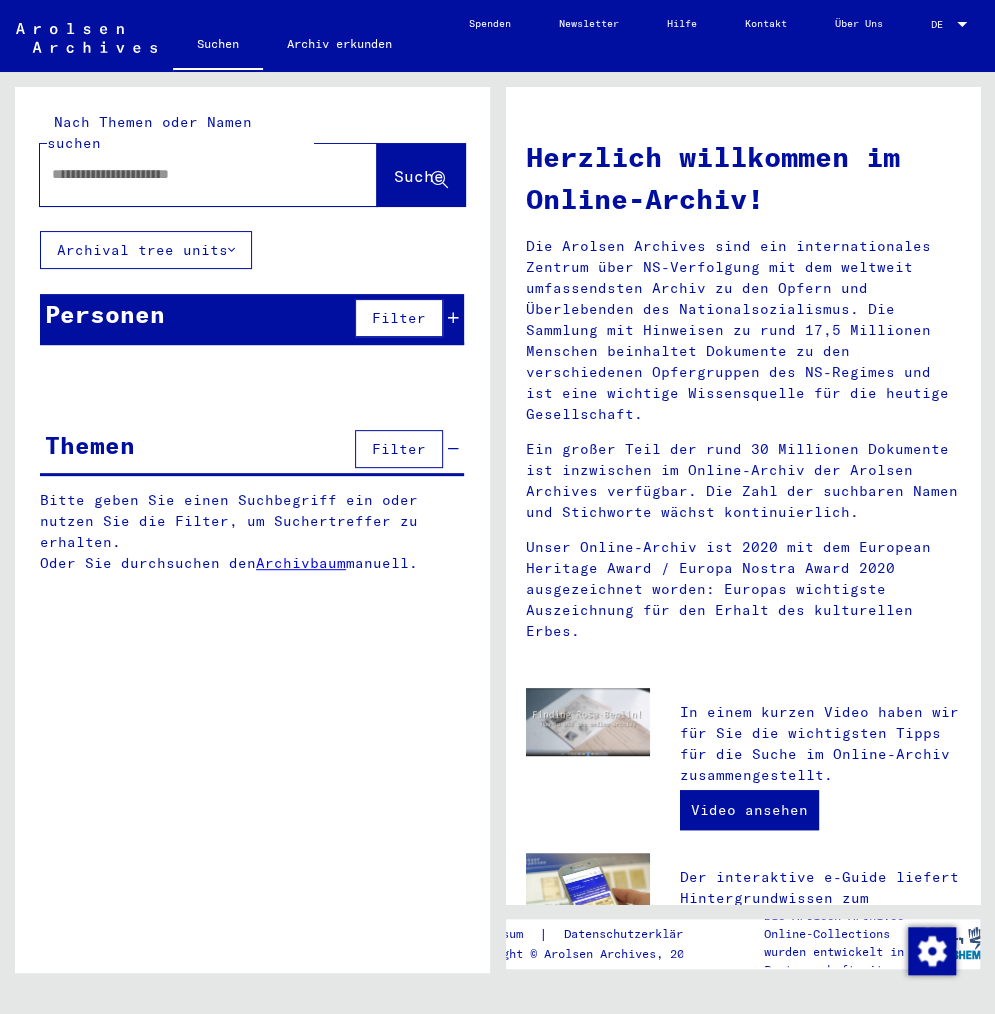 click at bounding box center (184, 174) 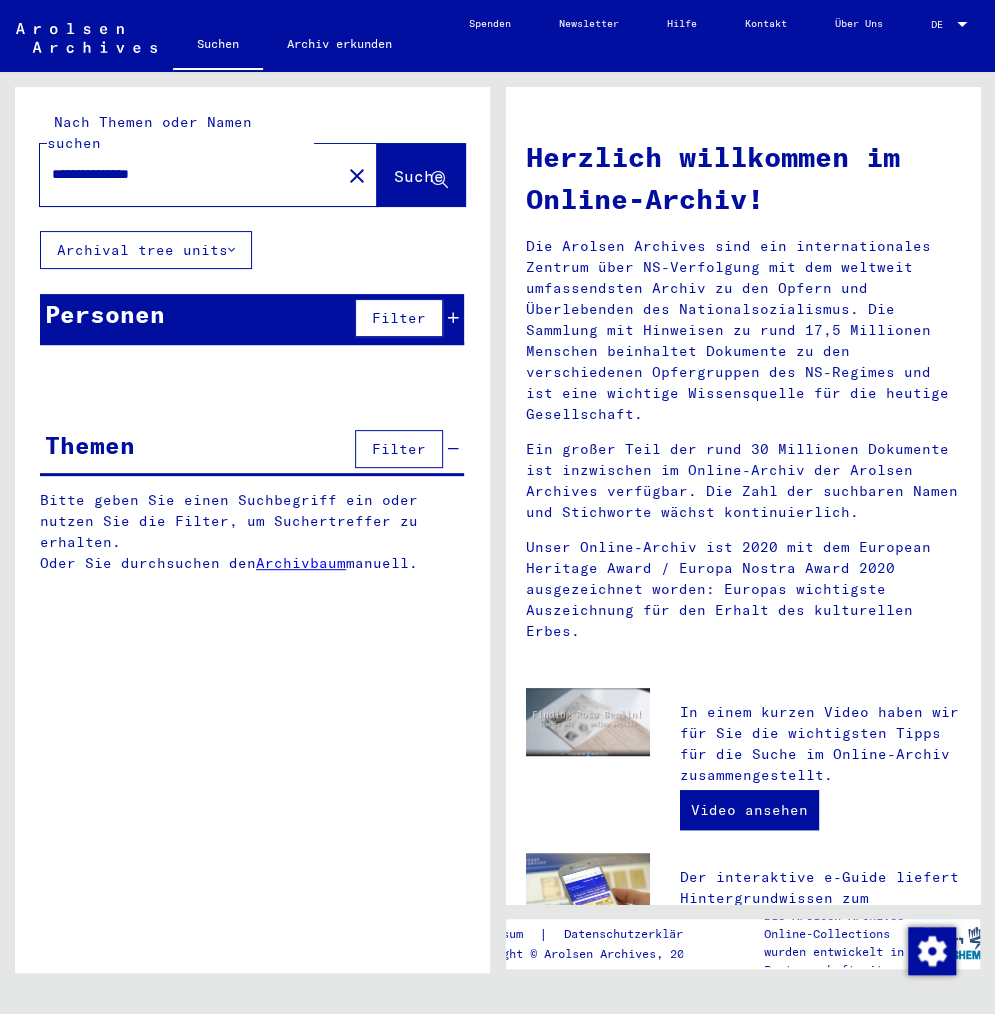type on "**********" 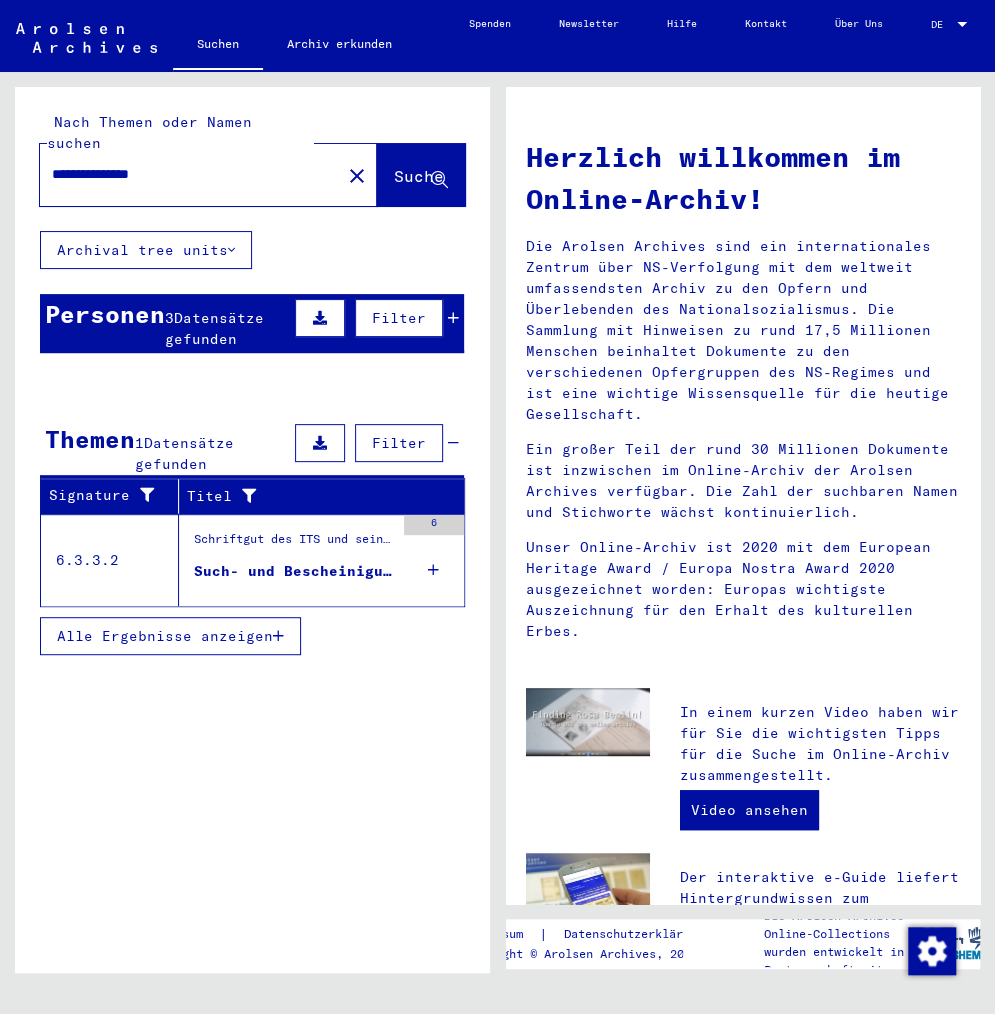 click on "Such- und Bescheinigungsvorgang Nr. 755.137 für [LAST], [FIRST] geboren [DATE]" at bounding box center [294, 571] 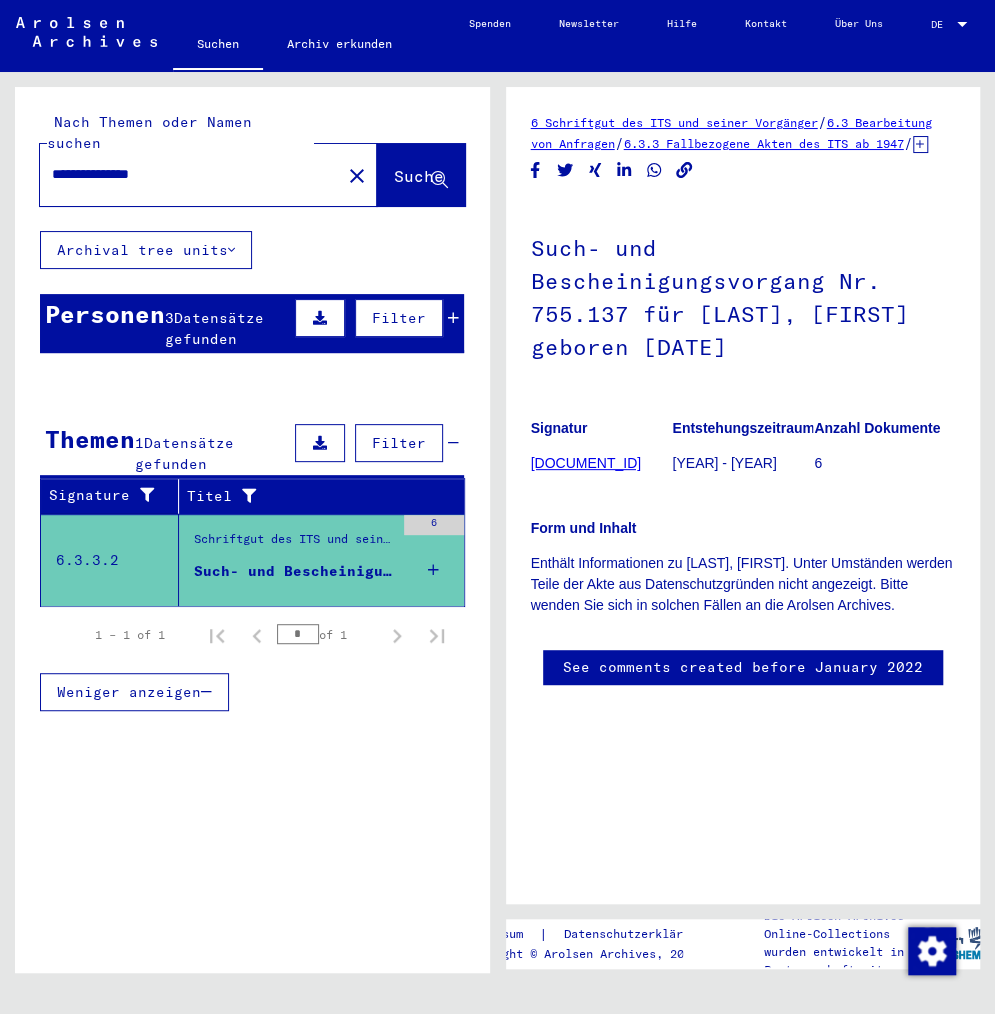 click on "[DOCUMENT_ID]" 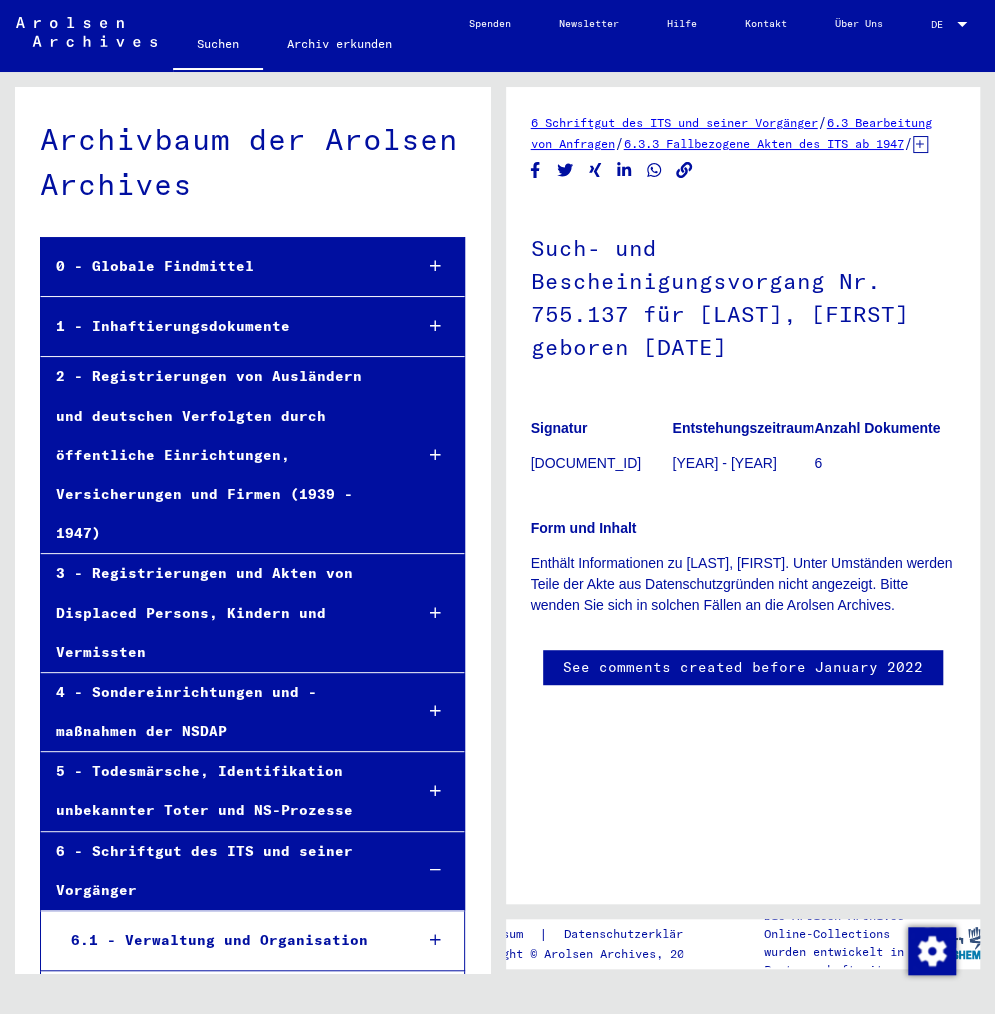 click on "Such- und Bescheinigungsvorgang Nr. 755.137 für [LAST], [FIRST] geboren [DATE]" 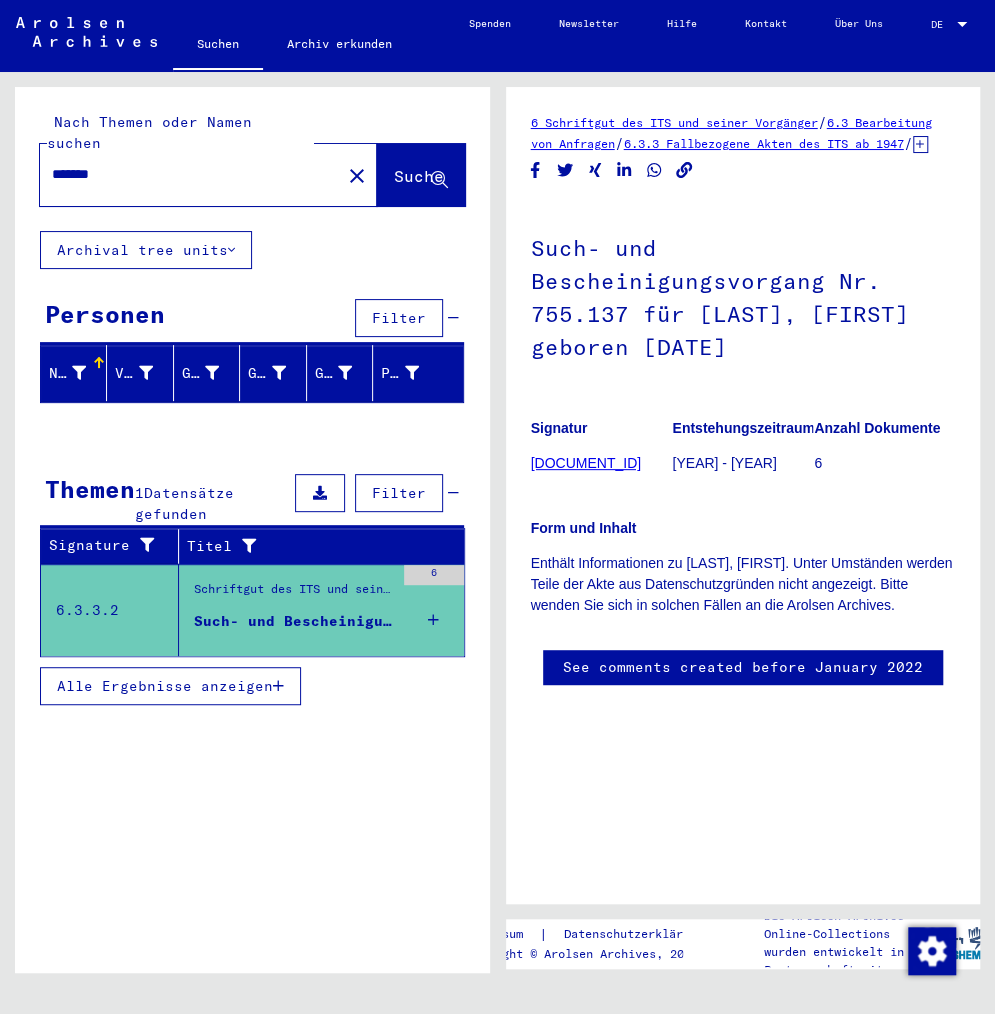 click on "Alle Ergebnisse anzeigen" at bounding box center [165, 686] 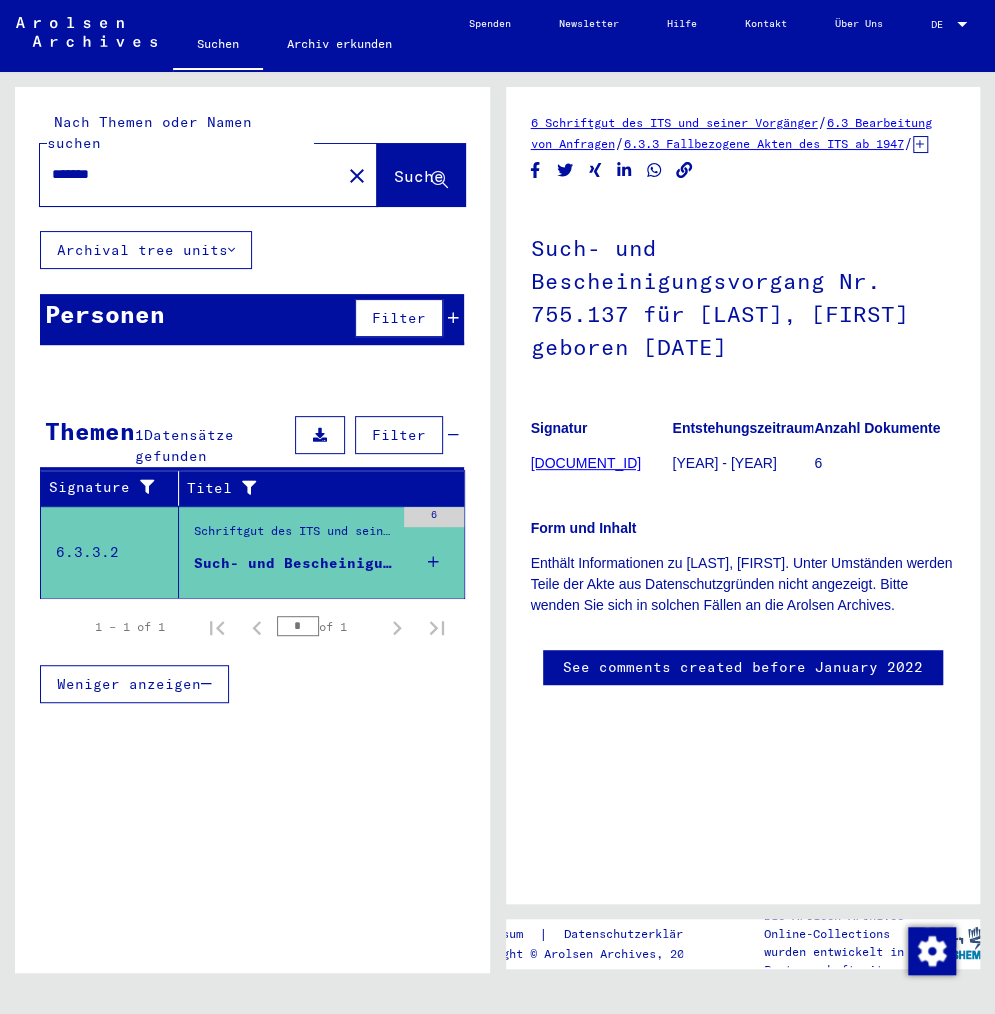 click on "Weniger anzeigen" at bounding box center [134, 684] 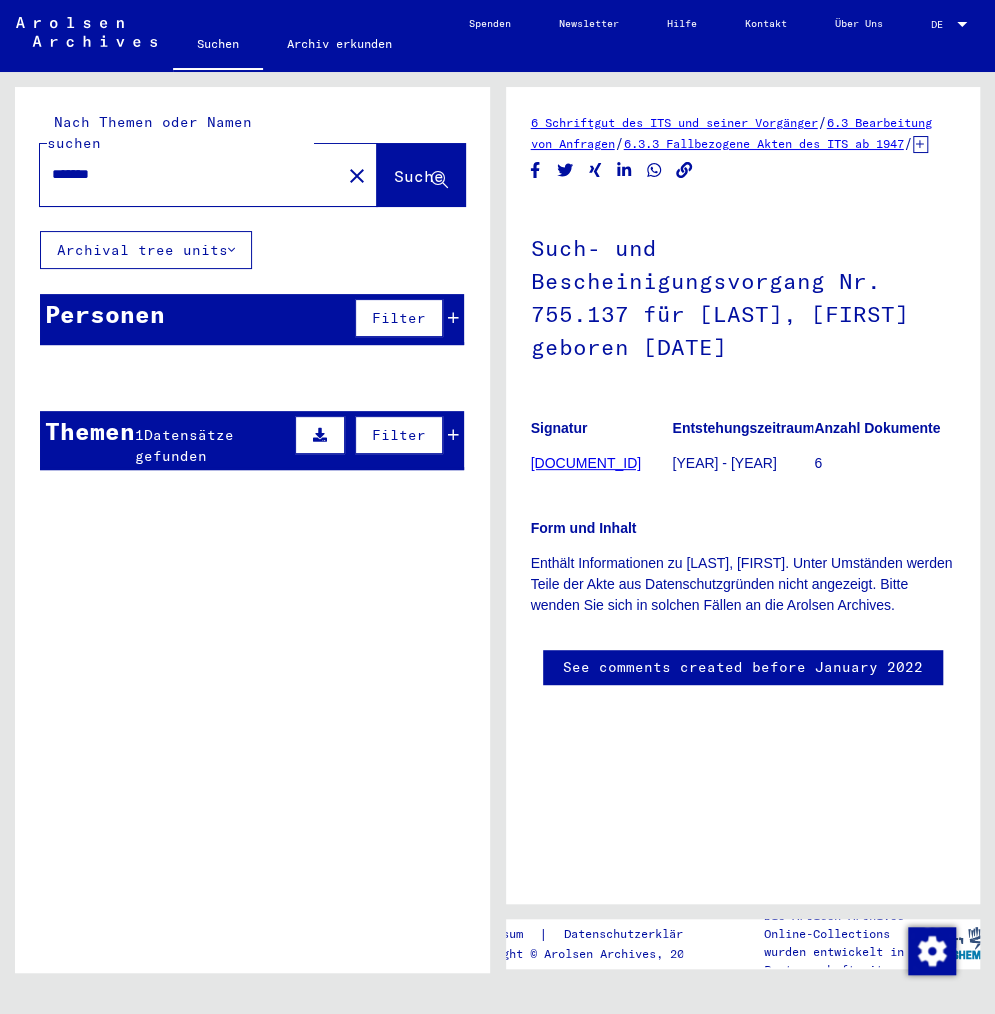 click at bounding box center [320, 435] 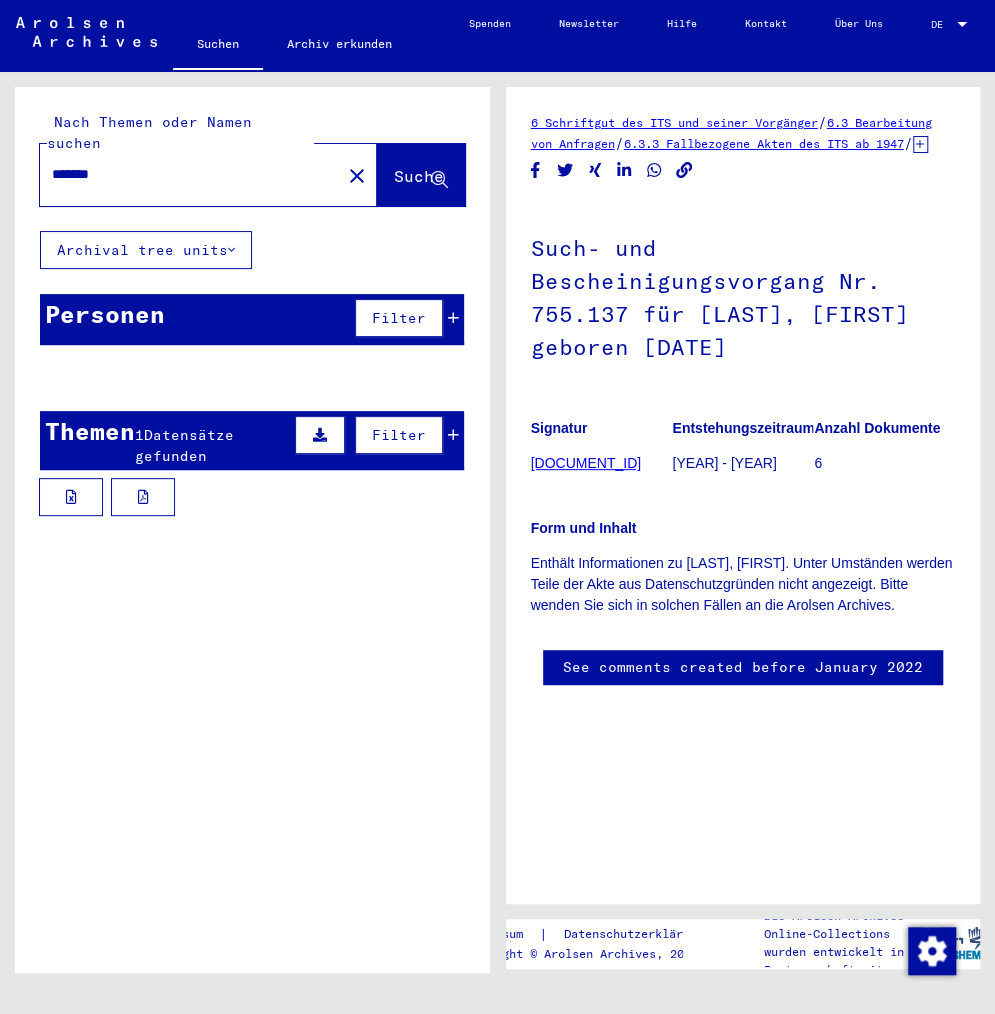 click on "Geburtsdatum" at bounding box center [340, 373] 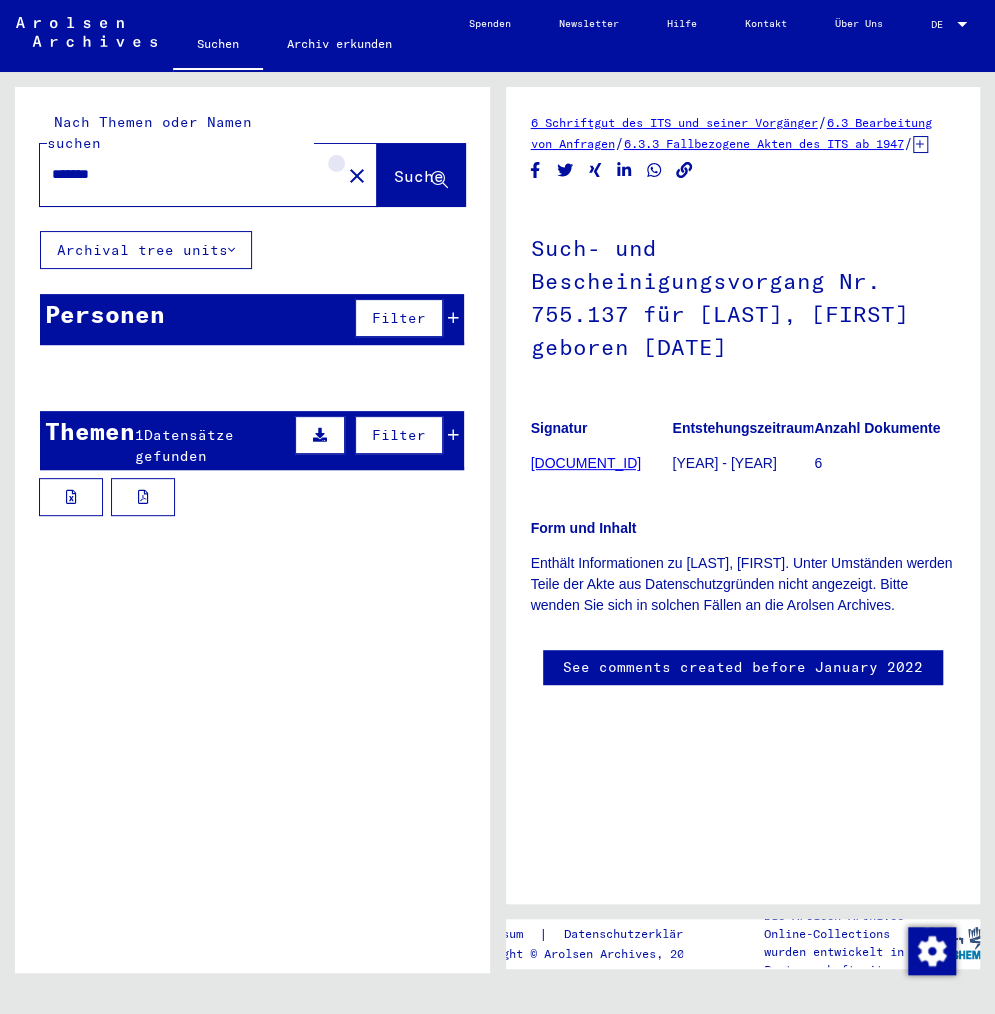 click on "close" 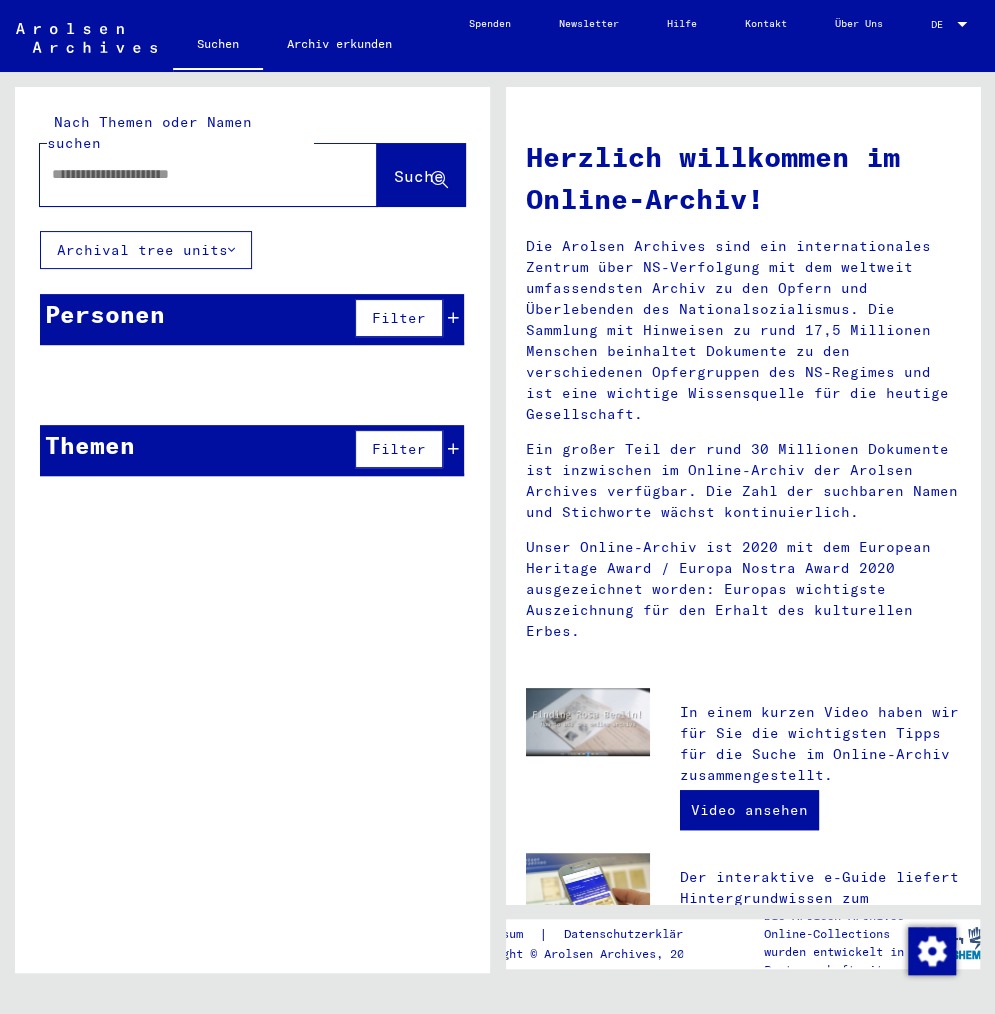 click at bounding box center [184, 174] 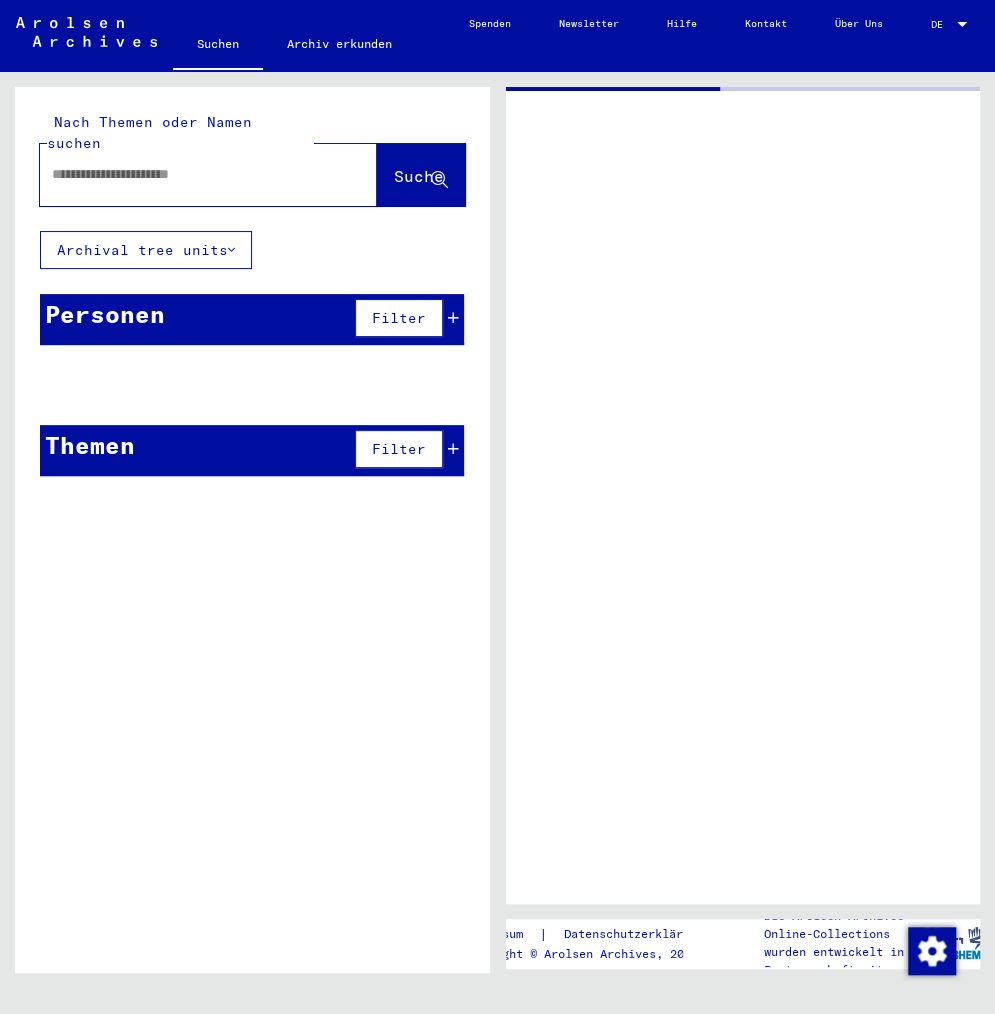 type on "**********" 